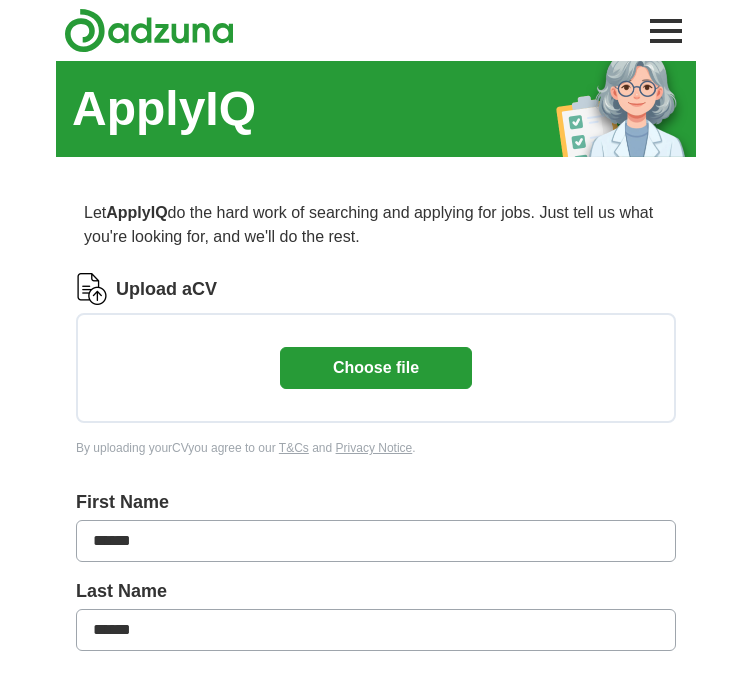 scroll, scrollTop: 0, scrollLeft: 0, axis: both 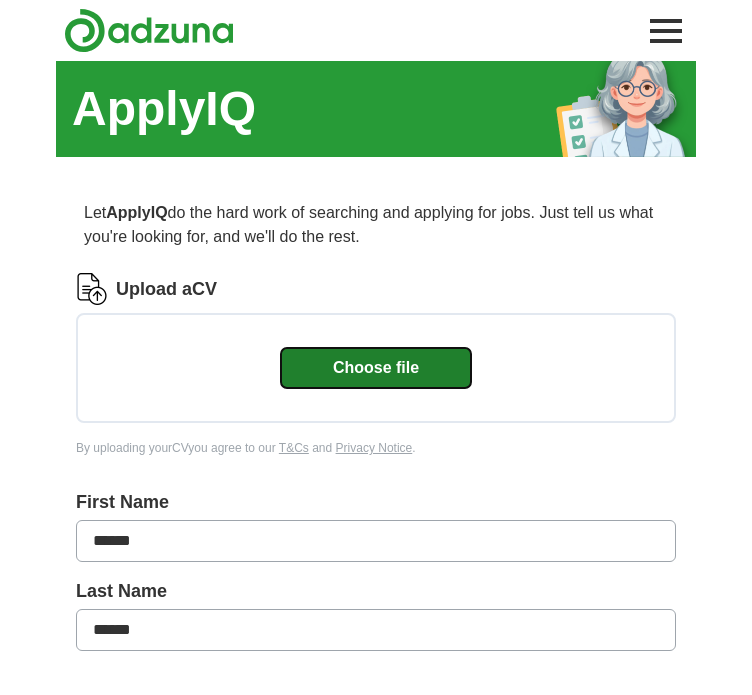 click on "Choose file" at bounding box center [376, 368] 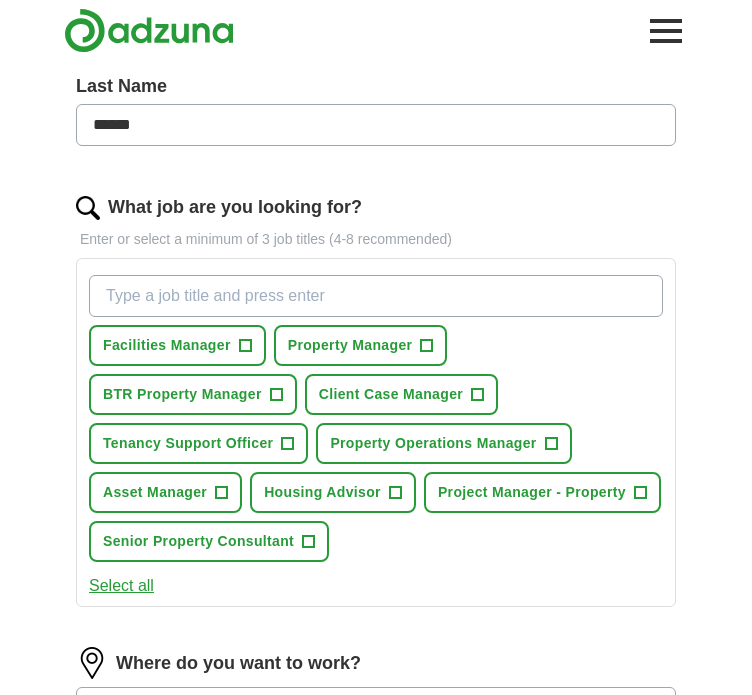 scroll, scrollTop: 462, scrollLeft: 0, axis: vertical 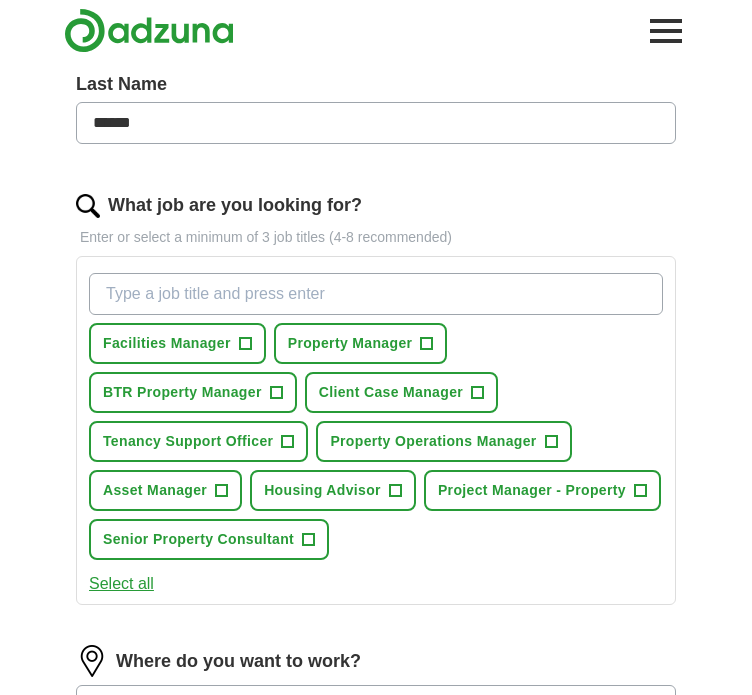 click on "What job are you looking for?" at bounding box center [376, 294] 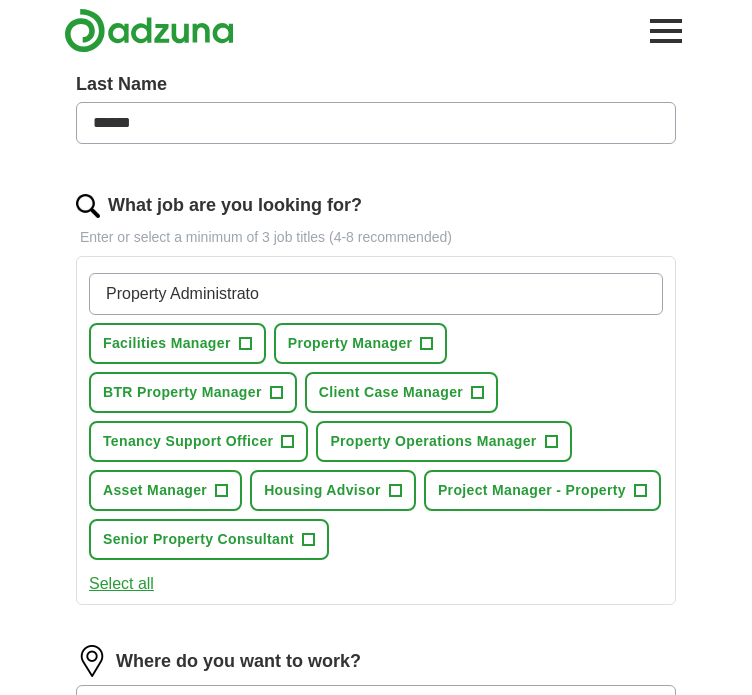 type on "Property Administrator" 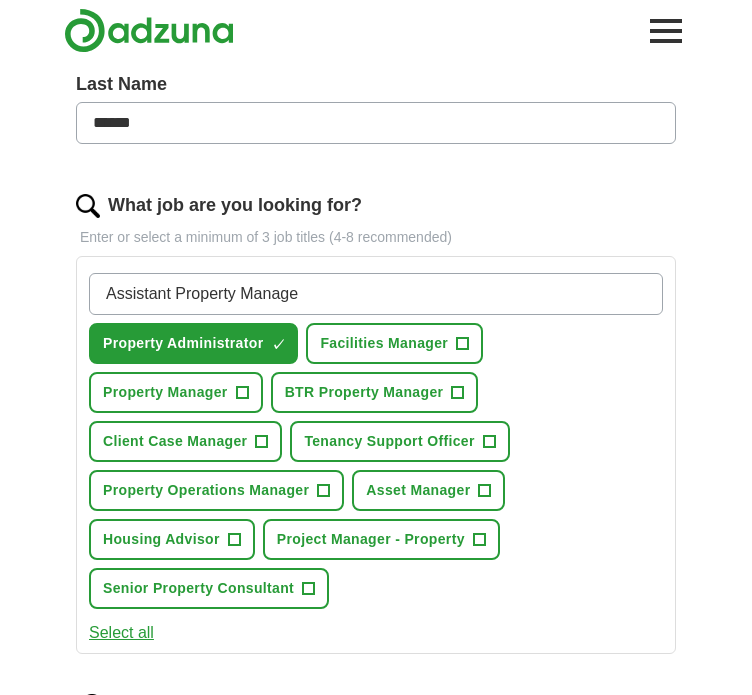 type on "Assistant Property Manager" 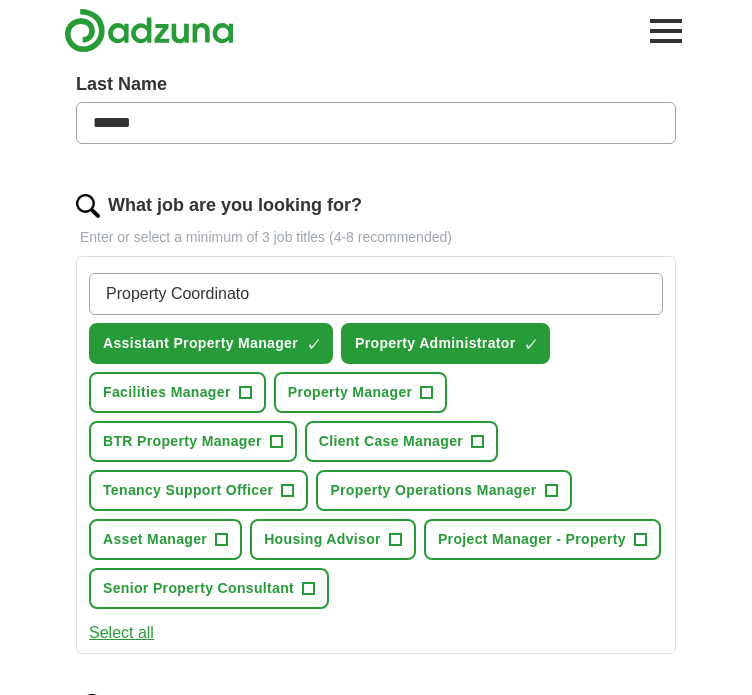 type on "Property Coordinator" 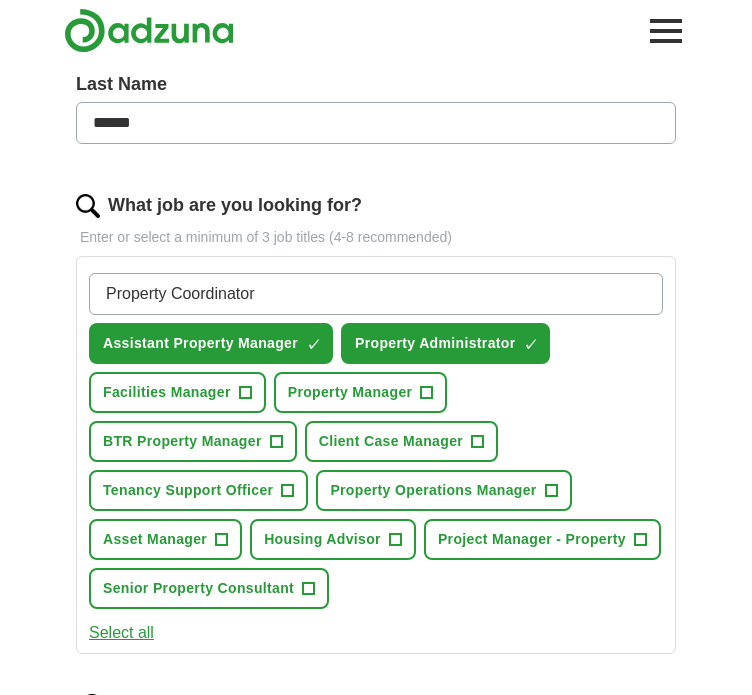 type 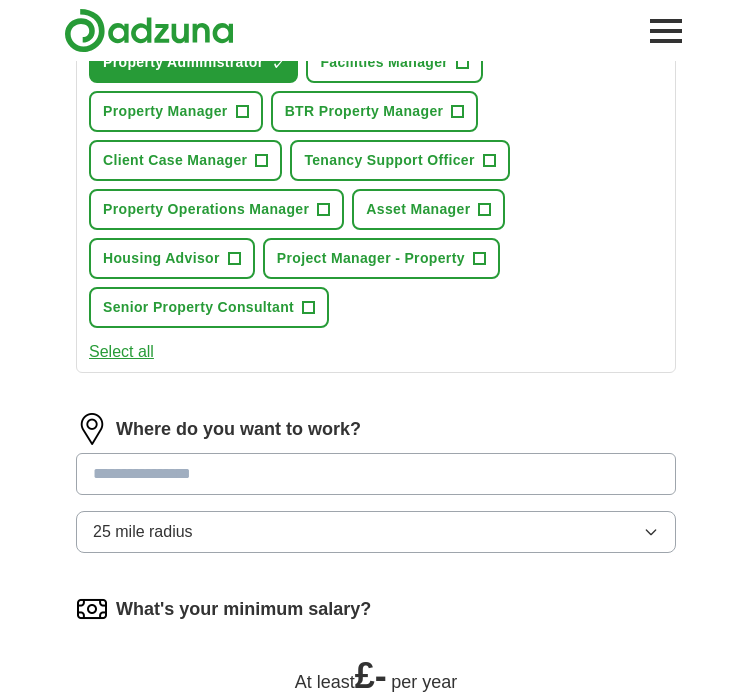 scroll, scrollTop: 800, scrollLeft: 0, axis: vertical 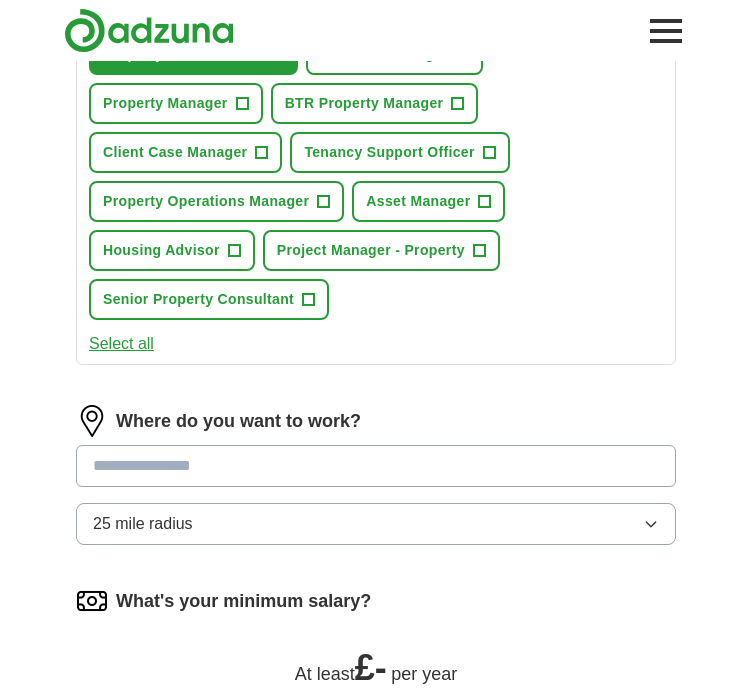 click at bounding box center (376, 466) 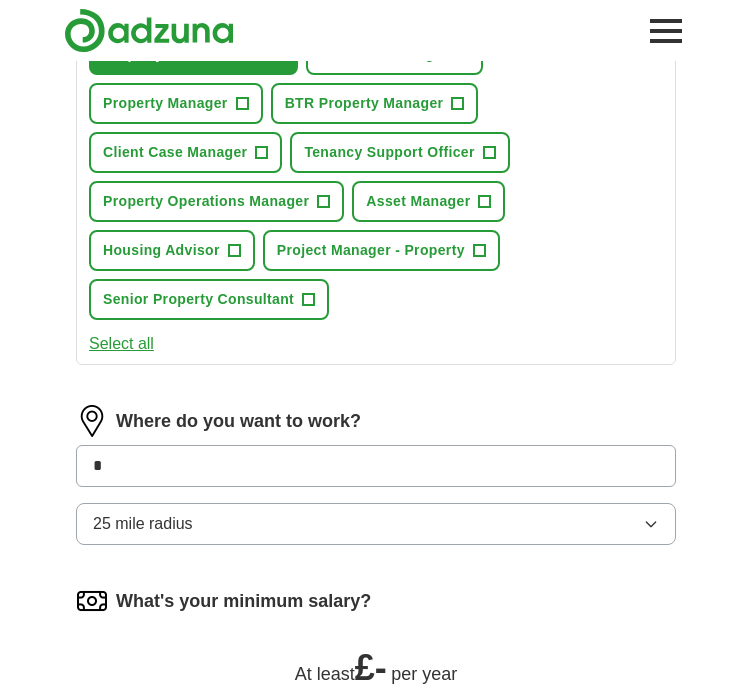 type on "*" 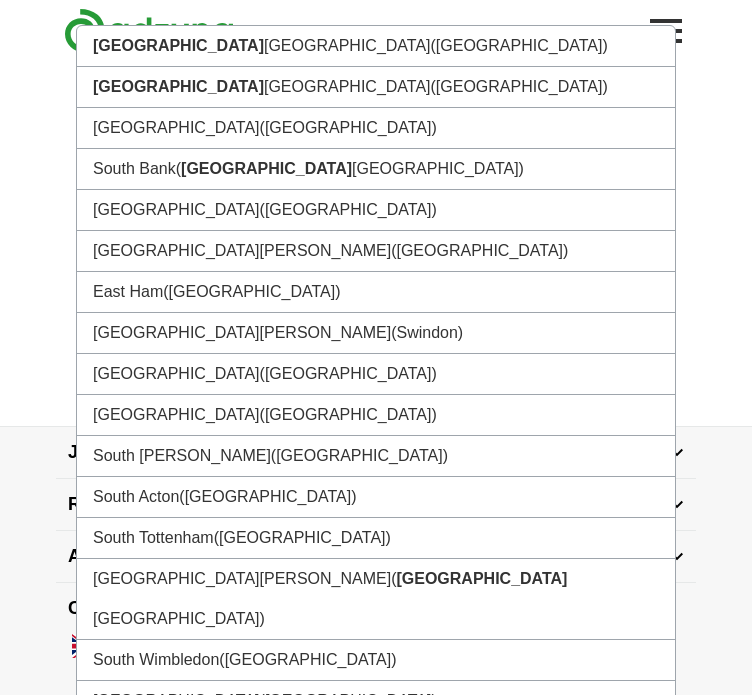 scroll, scrollTop: 1200, scrollLeft: 0, axis: vertical 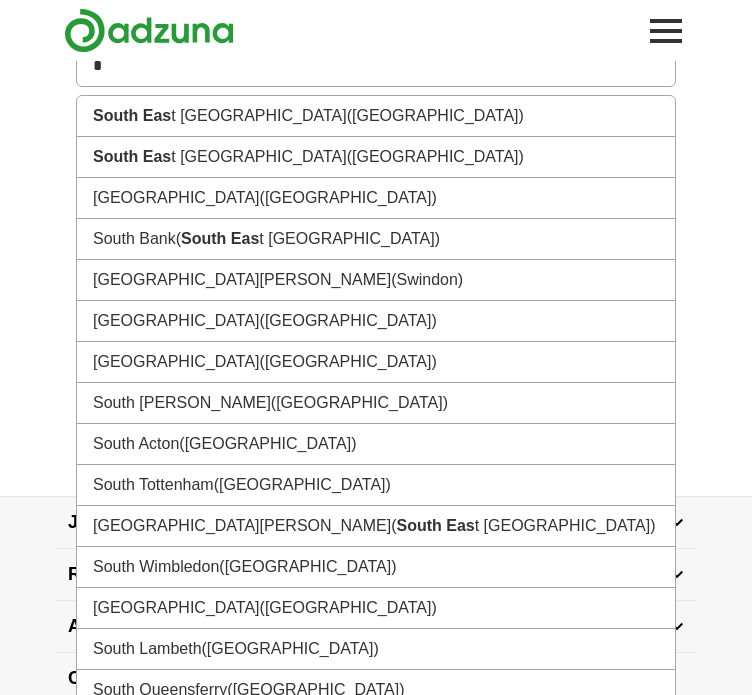 type on "*" 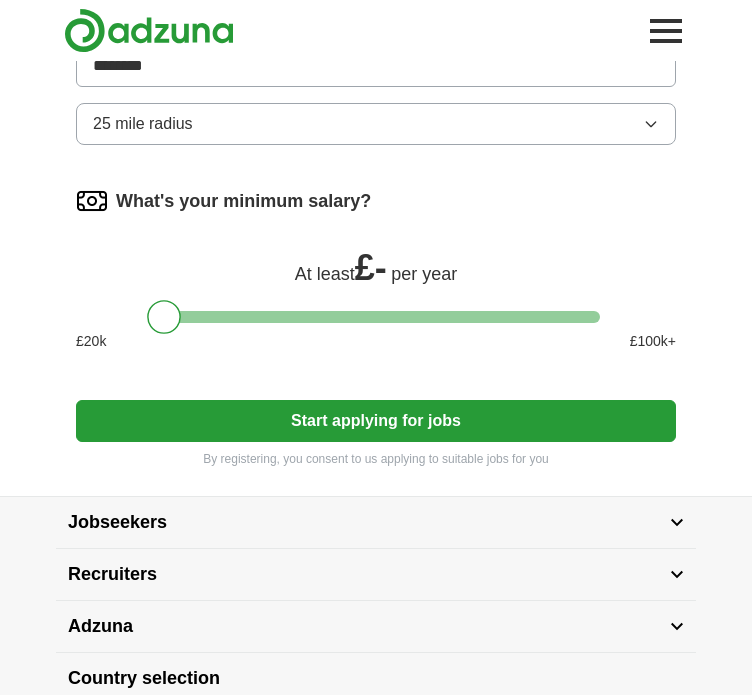 type on "*********" 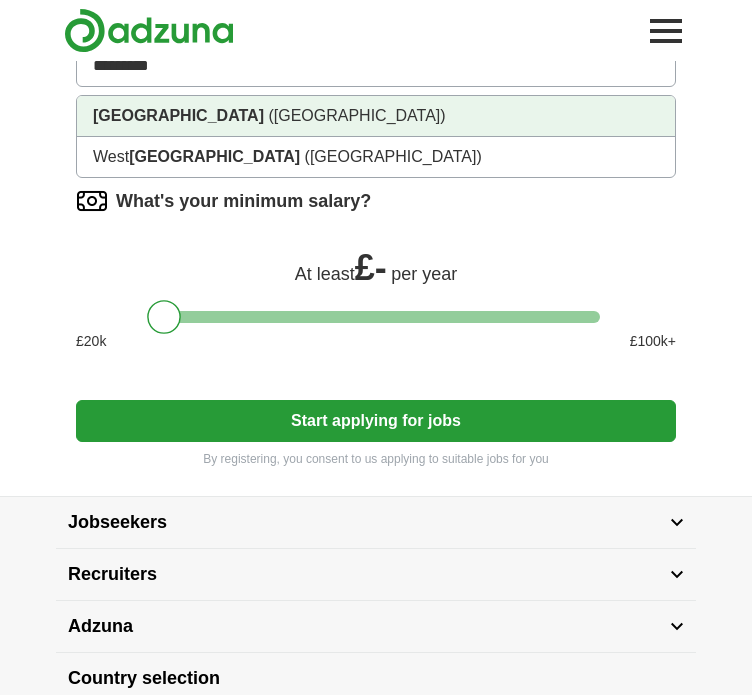 click on "([GEOGRAPHIC_DATA])" at bounding box center [356, 115] 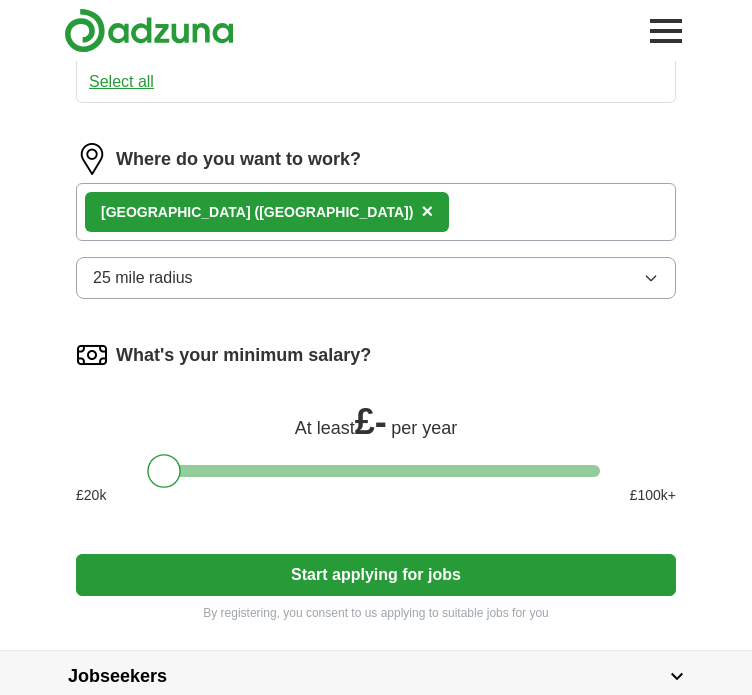 scroll, scrollTop: 1059, scrollLeft: 0, axis: vertical 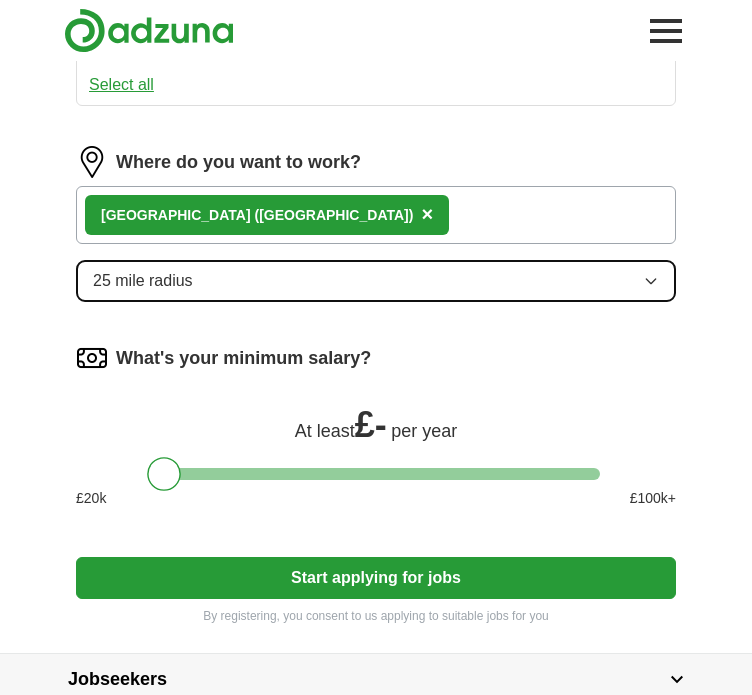 click on "25 mile radius" at bounding box center (376, 281) 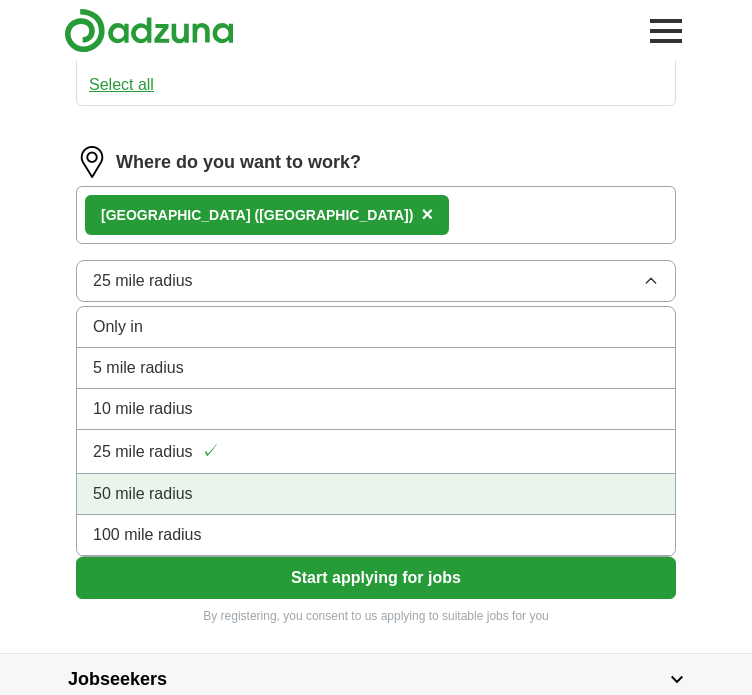 click on "50 mile radius" at bounding box center (376, 494) 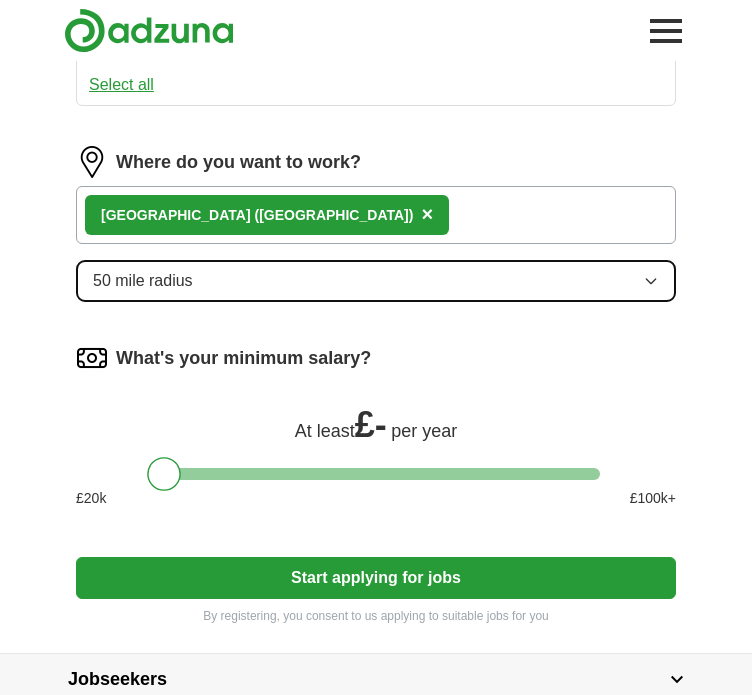 click on "50 mile radius" at bounding box center [376, 281] 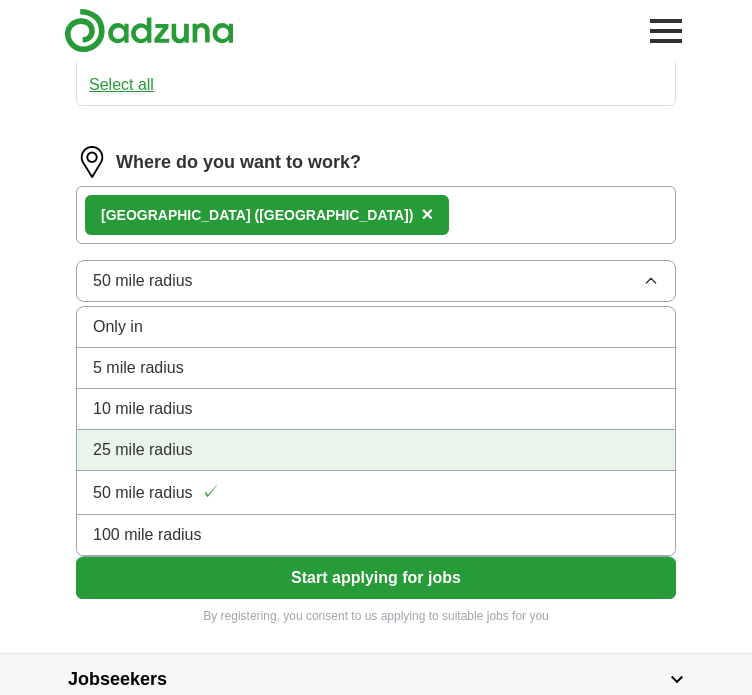 click on "25 mile radius" at bounding box center [143, 450] 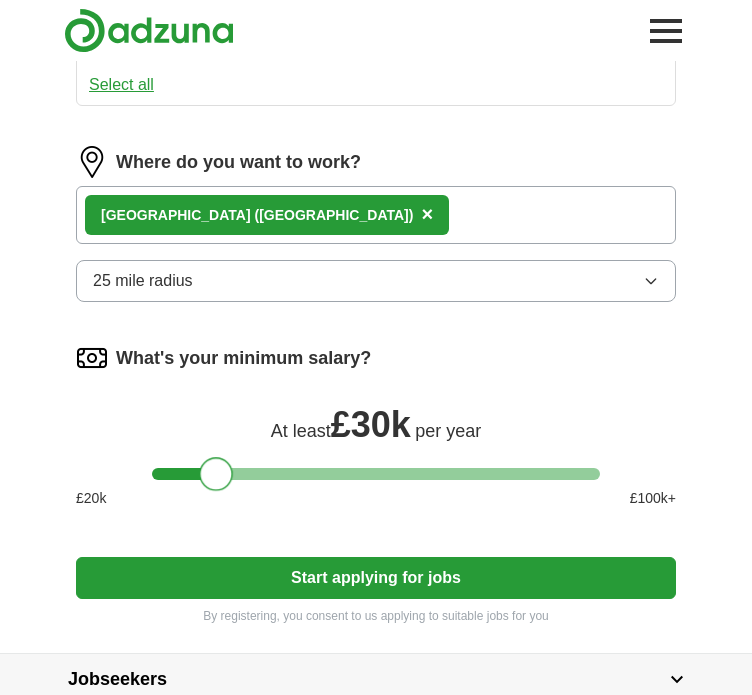 drag, startPoint x: 159, startPoint y: 411, endPoint x: 209, endPoint y: 424, distance: 51.662365 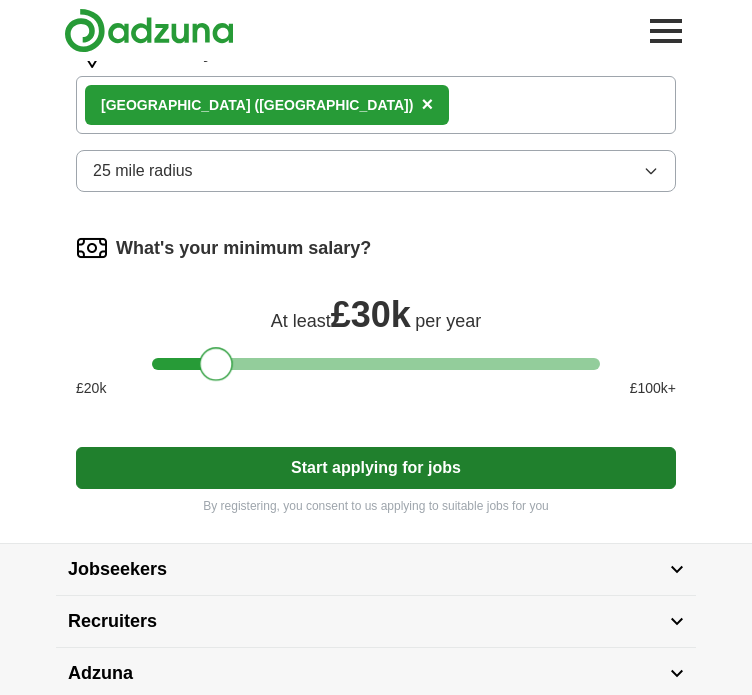scroll, scrollTop: 1168, scrollLeft: 0, axis: vertical 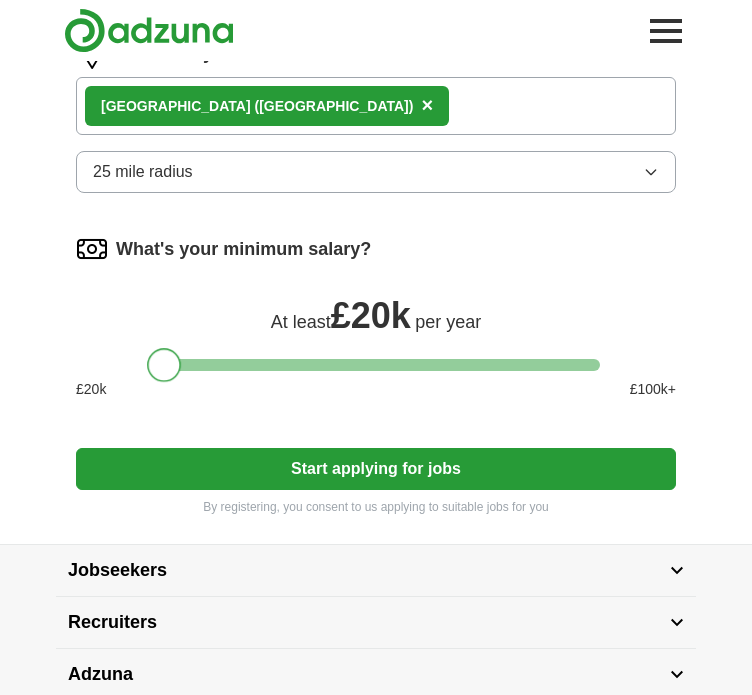 drag, startPoint x: 212, startPoint y: 307, endPoint x: 121, endPoint y: 327, distance: 93.17188 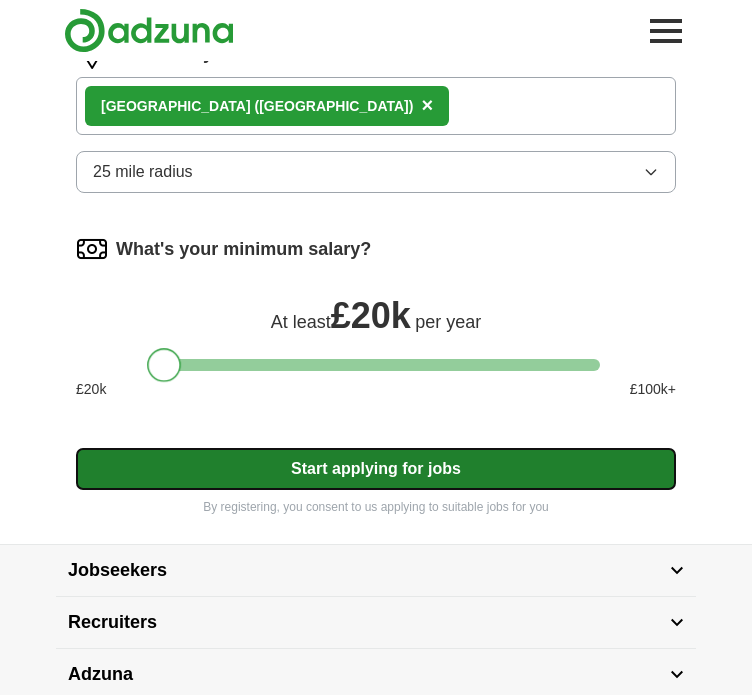 click on "Start applying for jobs" at bounding box center (376, 469) 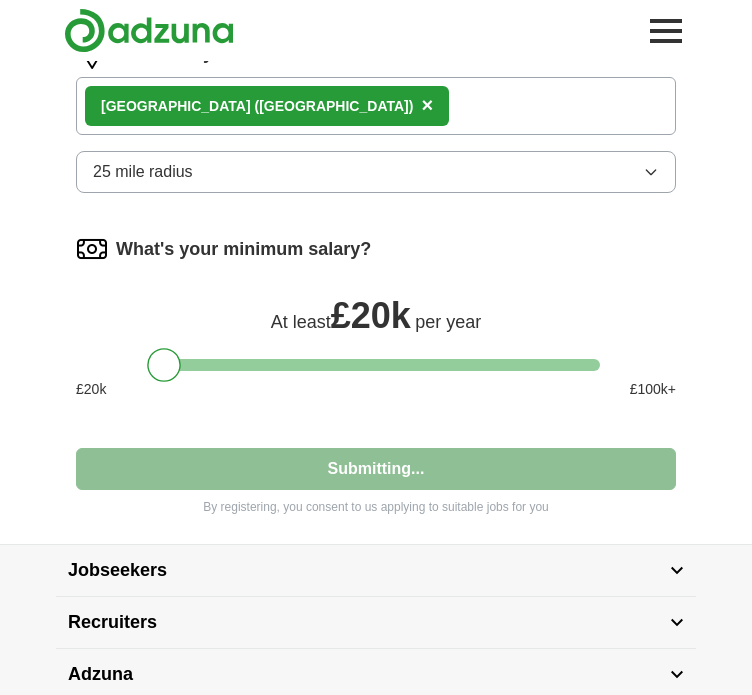 select on "**" 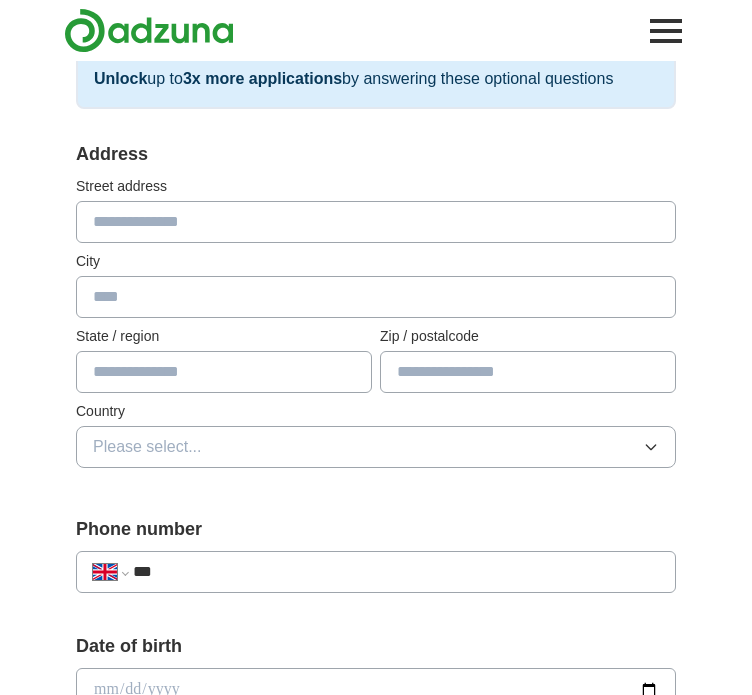 scroll, scrollTop: 300, scrollLeft: 0, axis: vertical 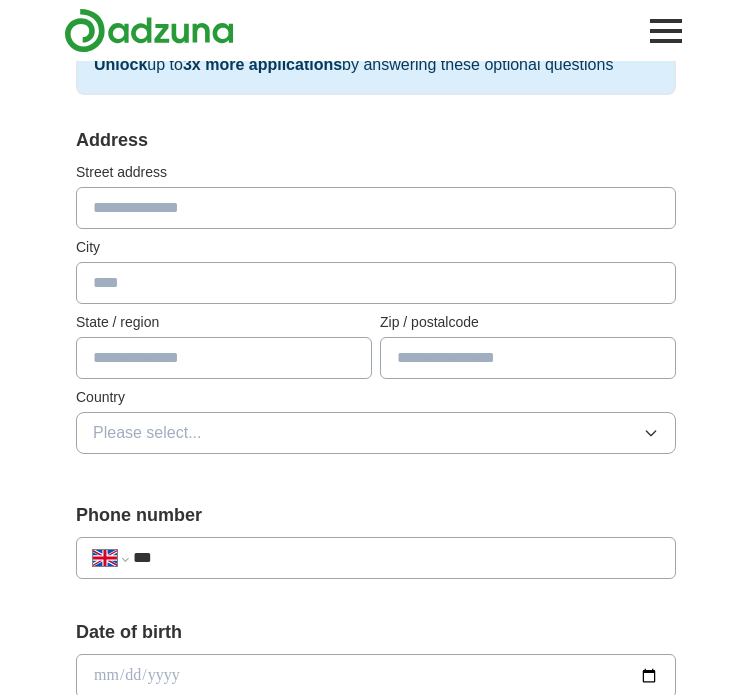 click at bounding box center (376, 208) 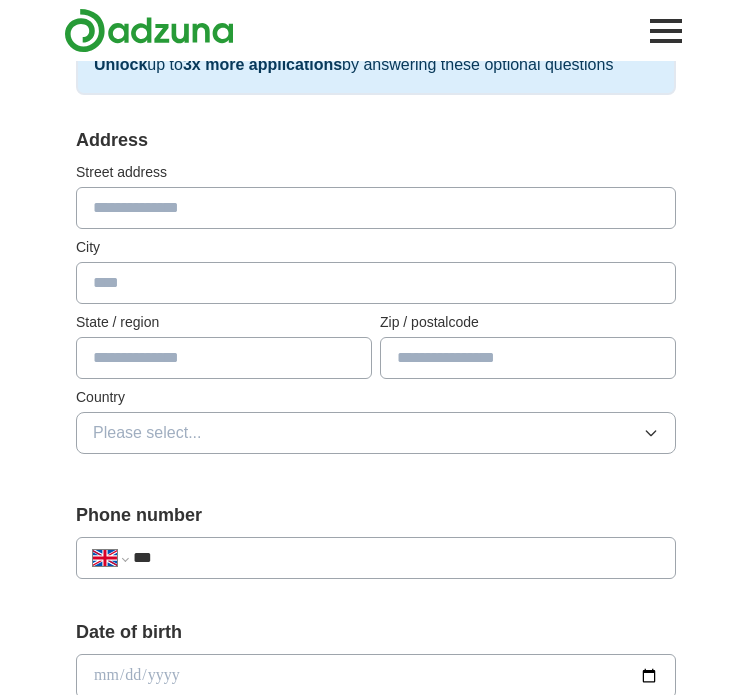 type on "**********" 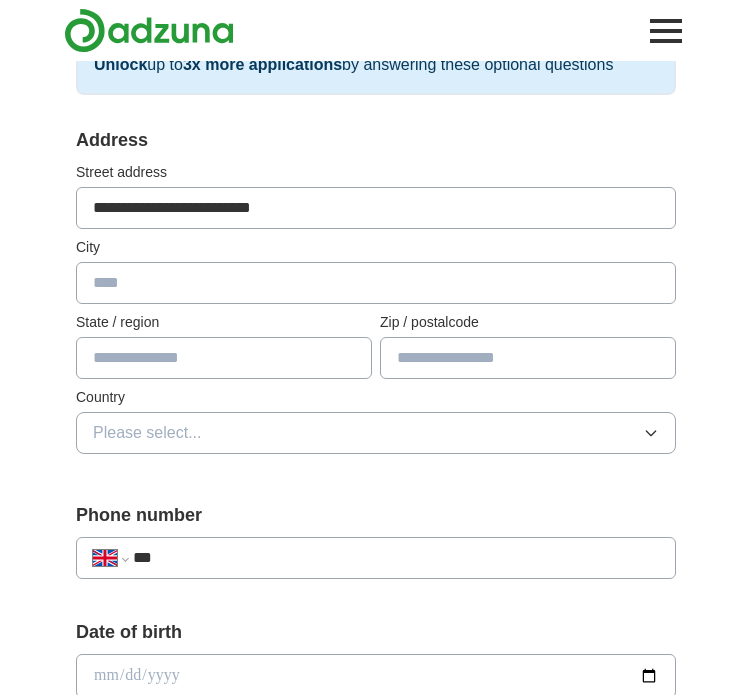 type on "*******" 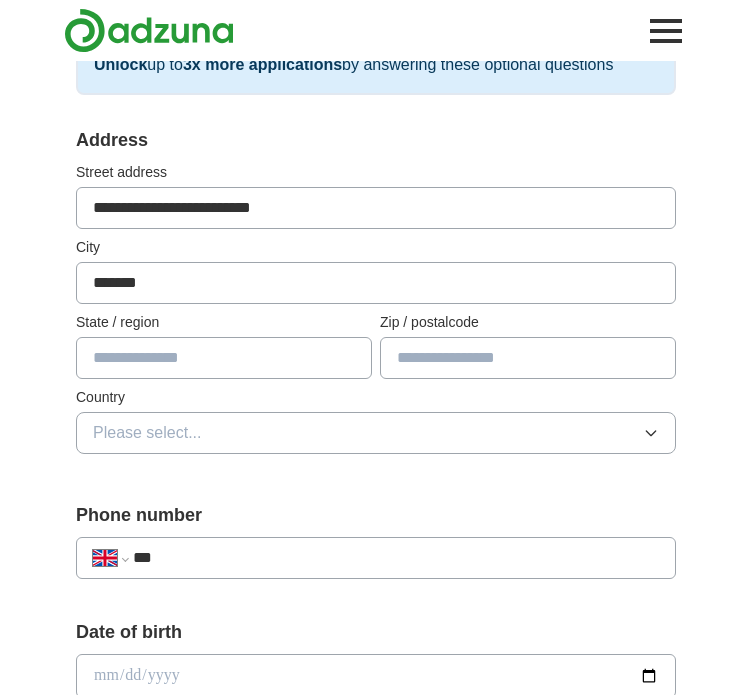 type on "*********" 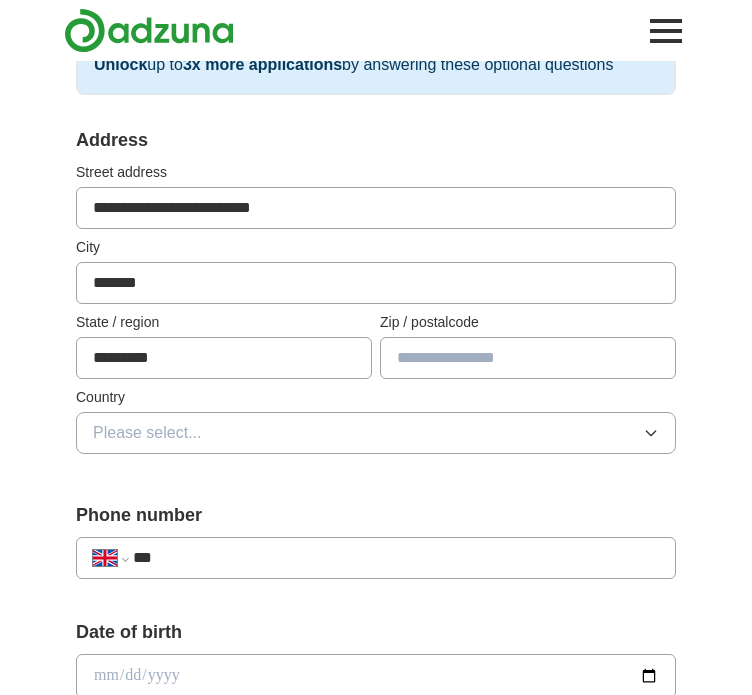 type on "********" 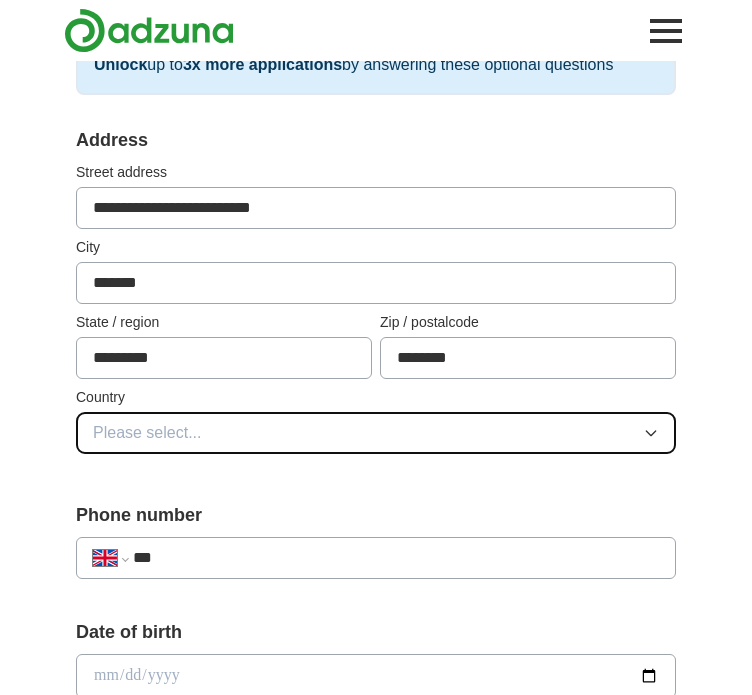 click on "Please select..." at bounding box center [376, 433] 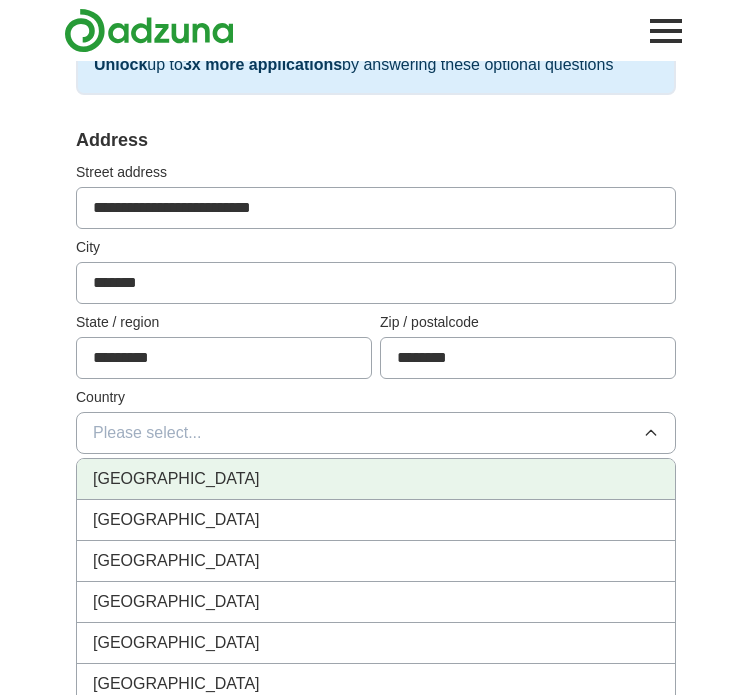 click on "[GEOGRAPHIC_DATA]" at bounding box center [176, 479] 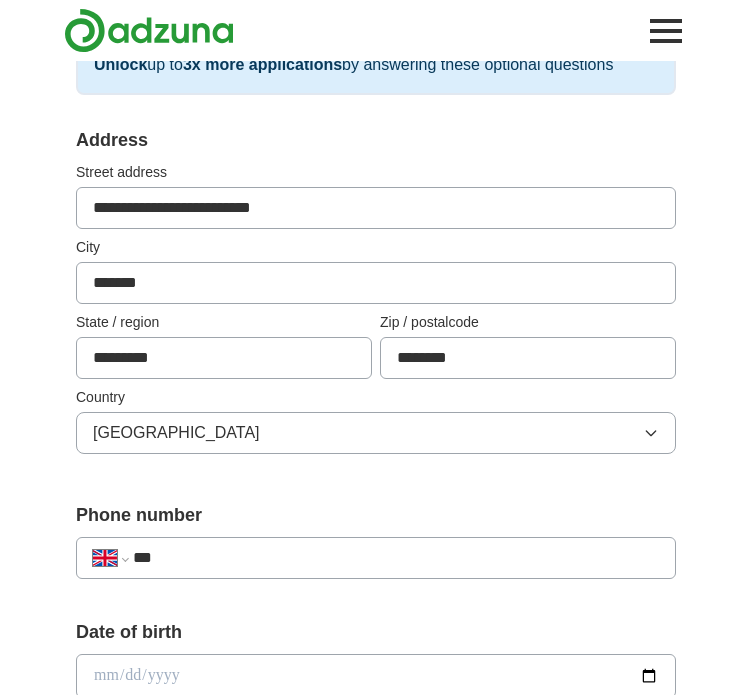scroll, scrollTop: 456, scrollLeft: 0, axis: vertical 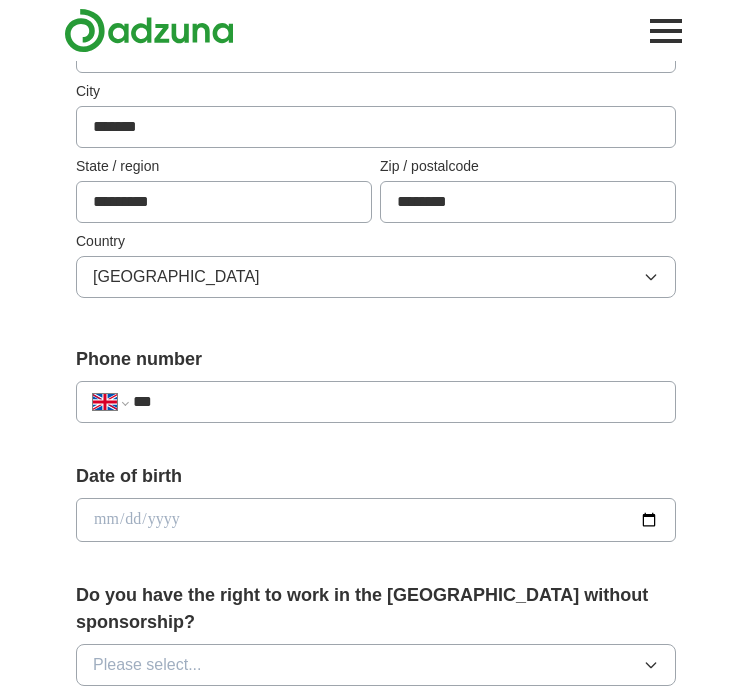 click on "***" at bounding box center (396, 402) 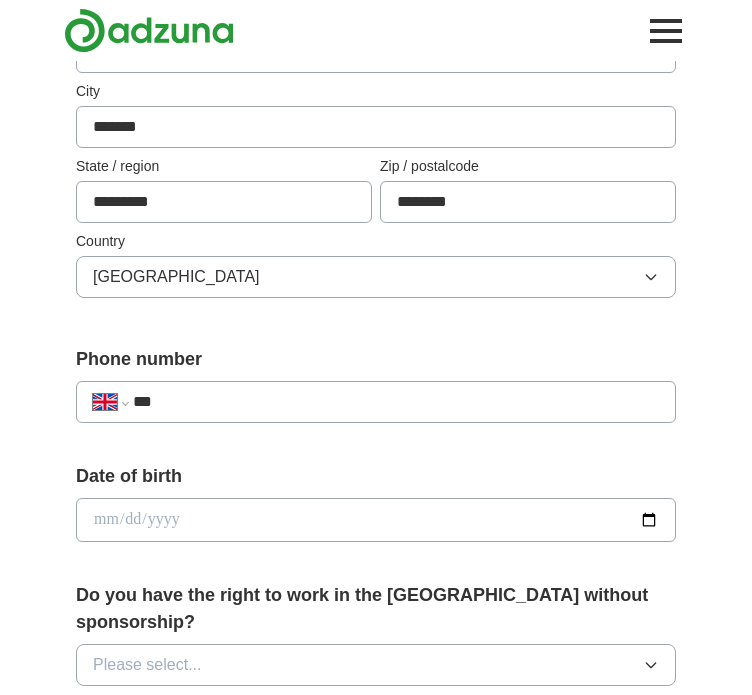 type on "**********" 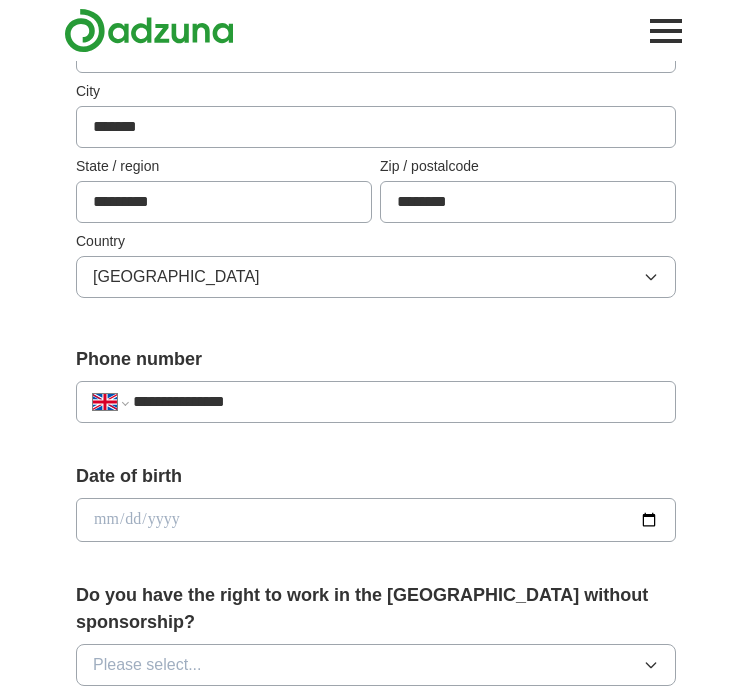 scroll, scrollTop: 567, scrollLeft: 0, axis: vertical 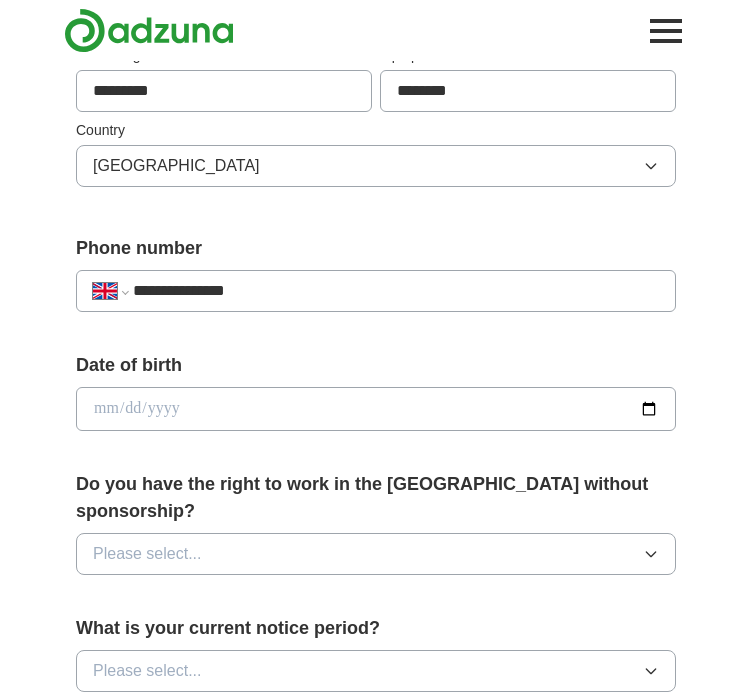 click at bounding box center (376, 409) 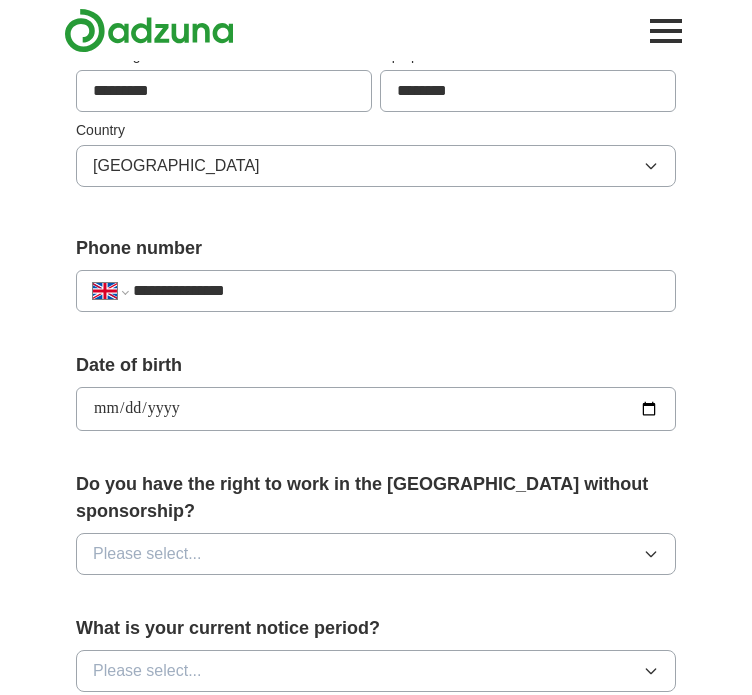 type on "**********" 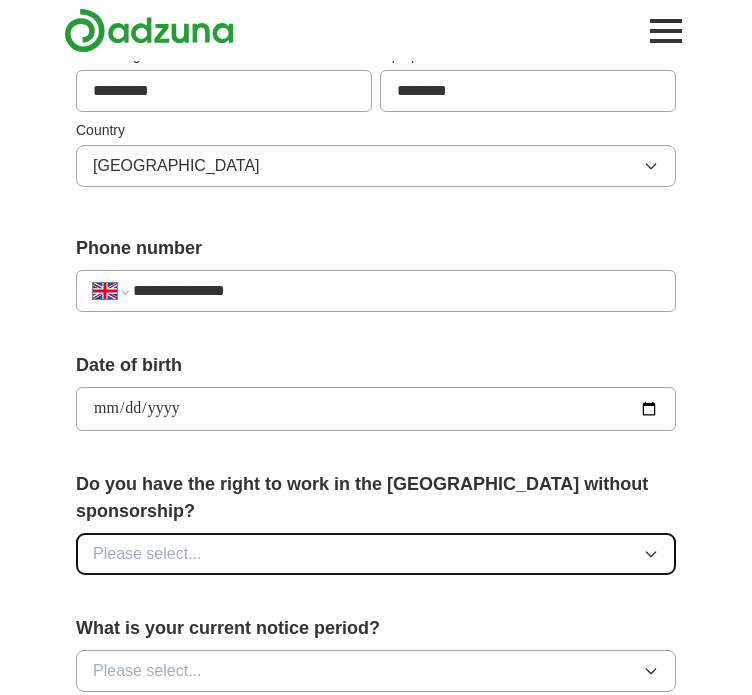 click on "Please select..." at bounding box center [147, 554] 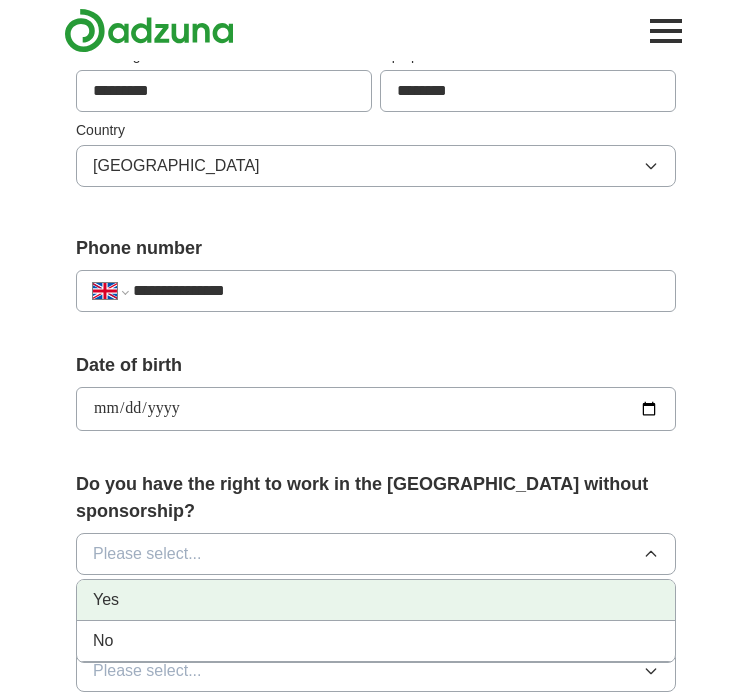 click on "Yes" at bounding box center (106, 600) 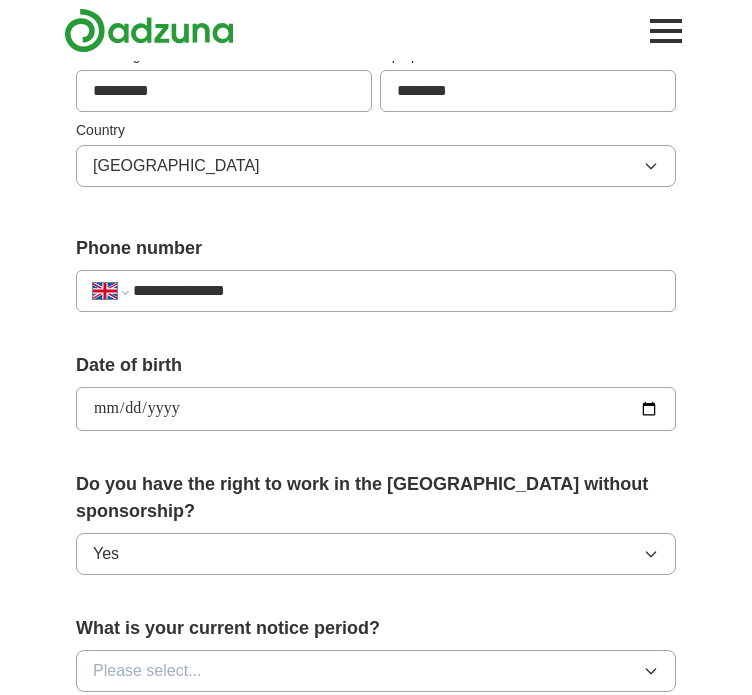 click on "**********" at bounding box center (376, 377) 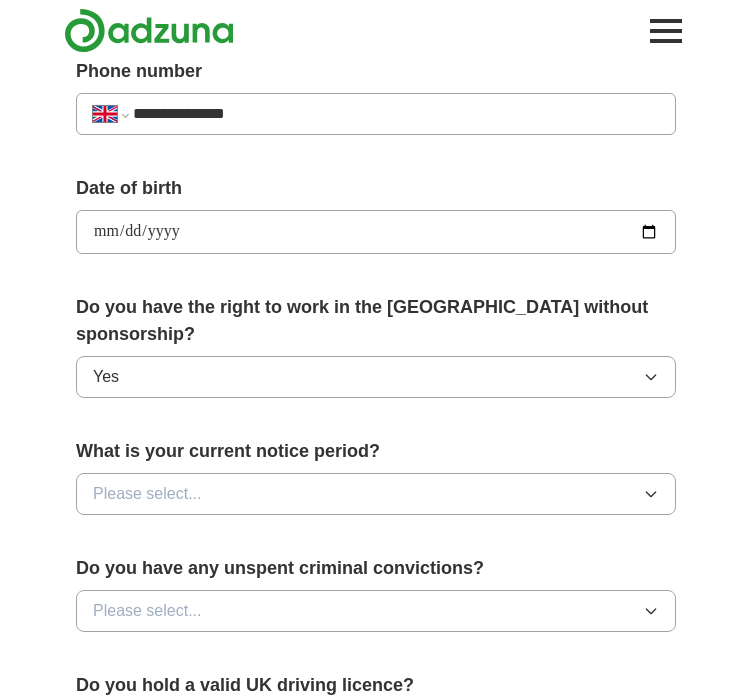 scroll, scrollTop: 746, scrollLeft: 0, axis: vertical 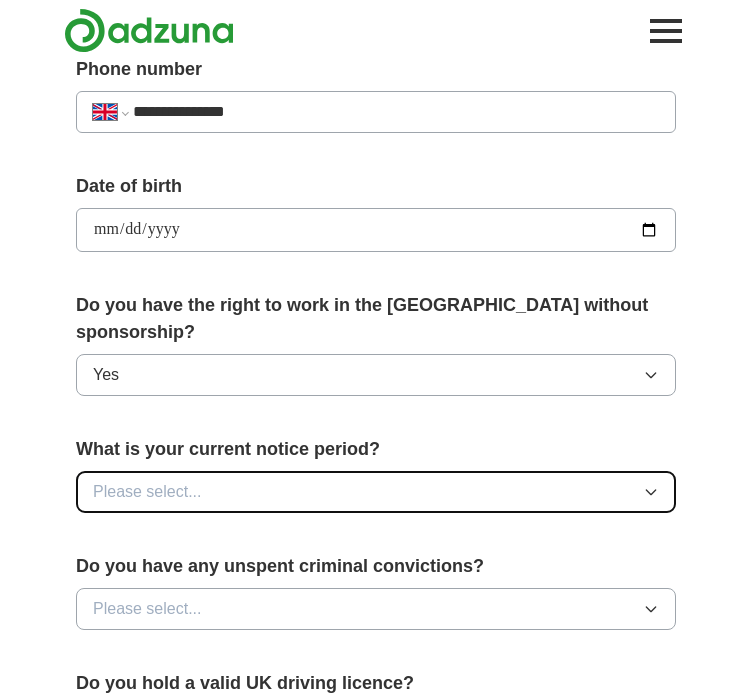 click on "Please select..." at bounding box center (147, 492) 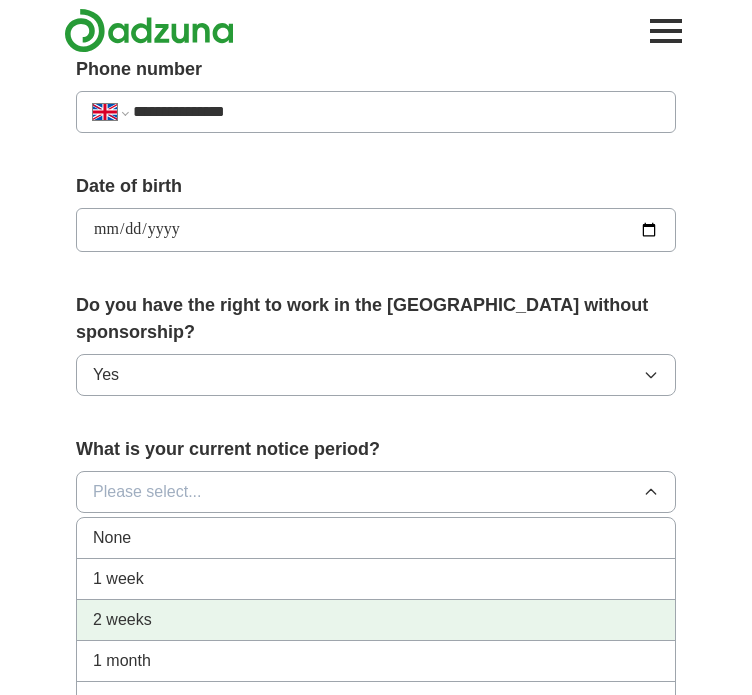 click on "2 weeks" at bounding box center [122, 620] 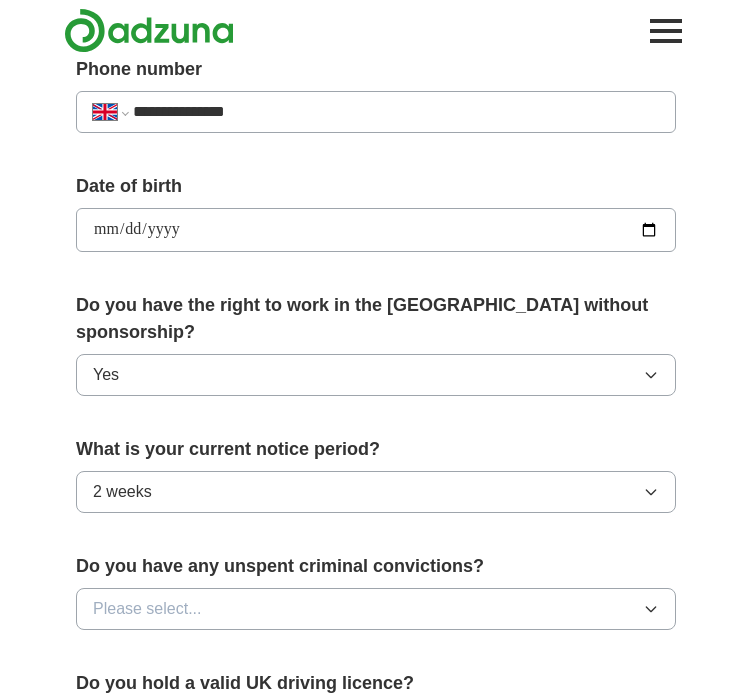click on "**********" at bounding box center [376, 198] 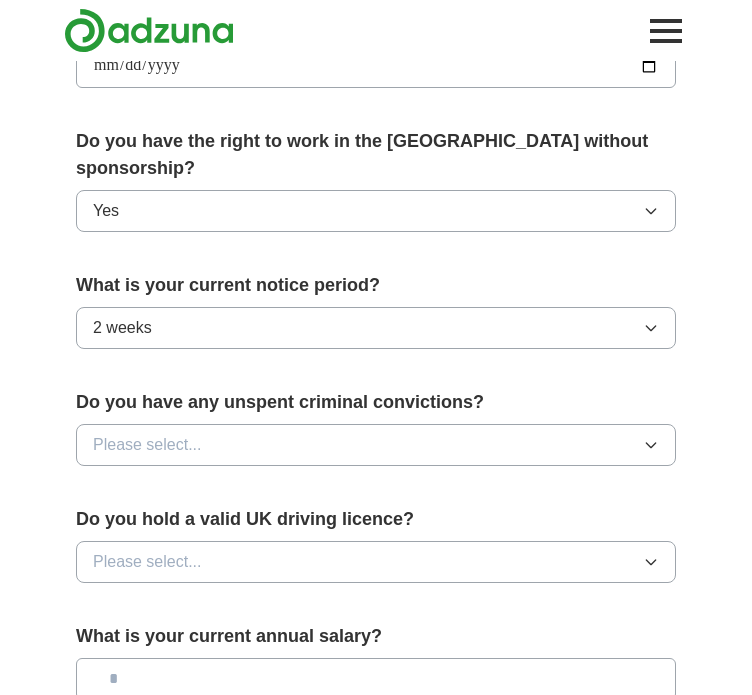 scroll, scrollTop: 919, scrollLeft: 0, axis: vertical 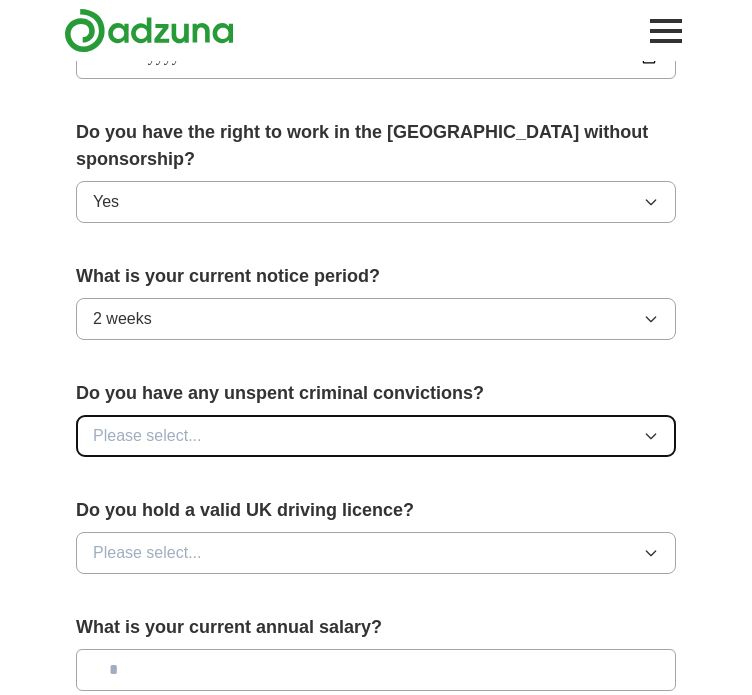 click on "Please select..." at bounding box center (147, 436) 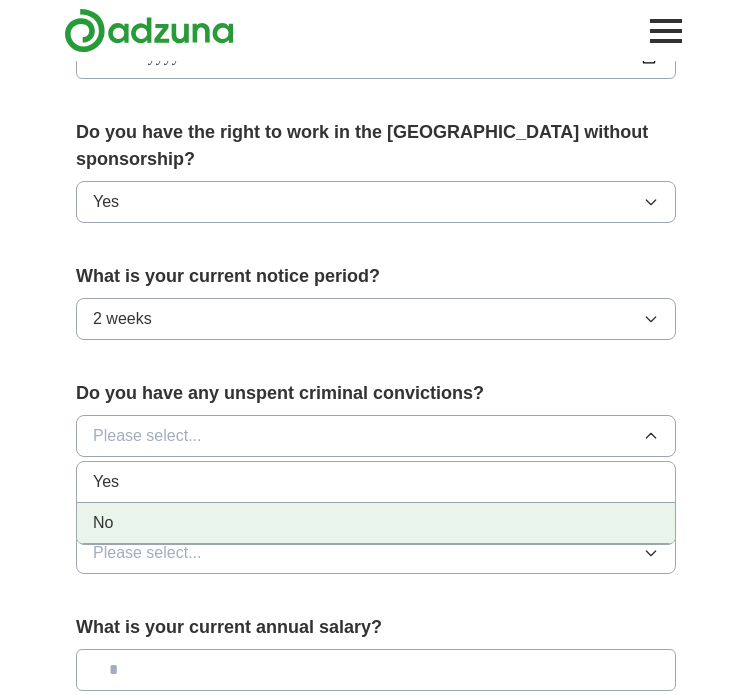 click on "No" at bounding box center [376, 523] 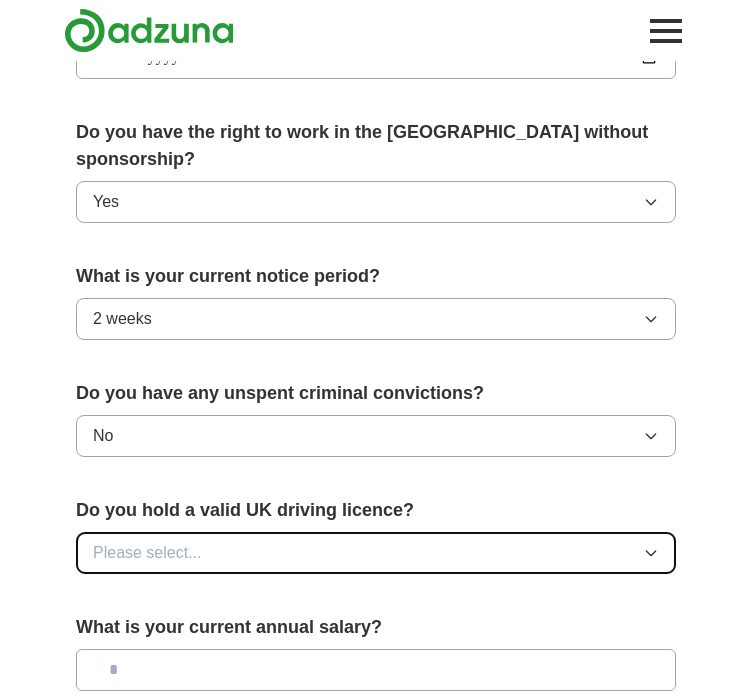 click on "Please select..." at bounding box center [147, 553] 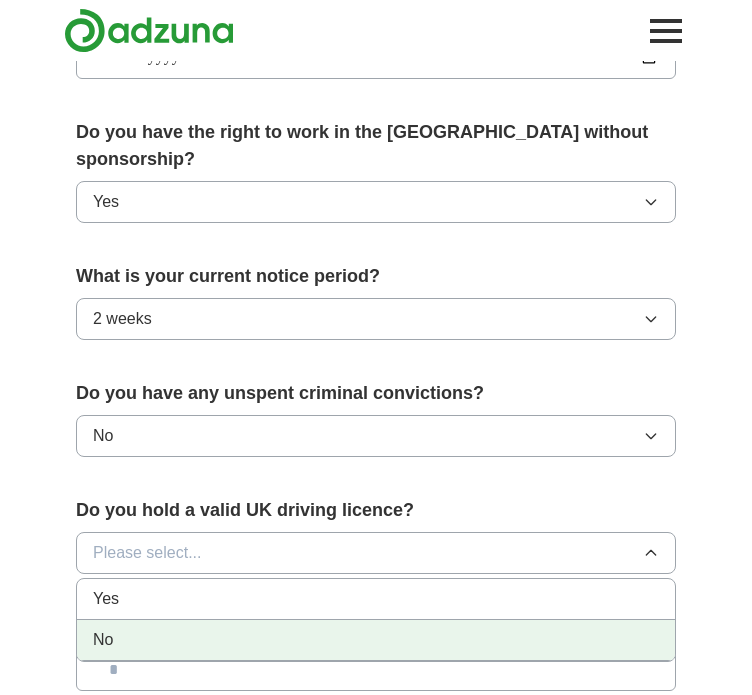 click on "No" at bounding box center [103, 640] 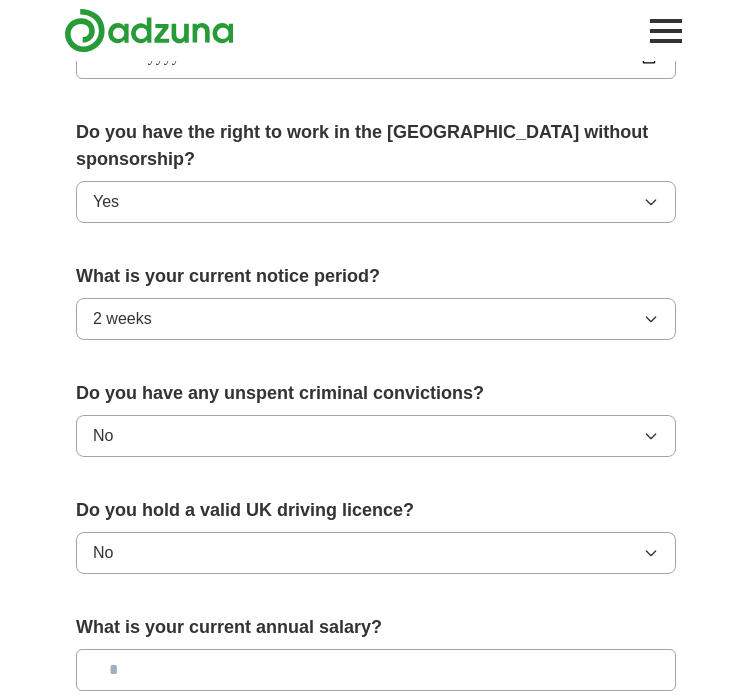 click at bounding box center [376, 670] 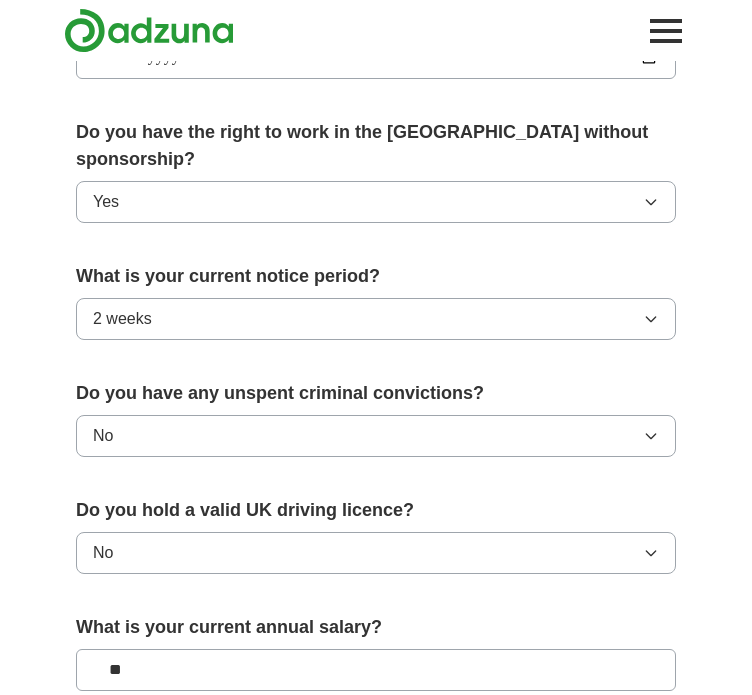 scroll, scrollTop: 1263, scrollLeft: 0, axis: vertical 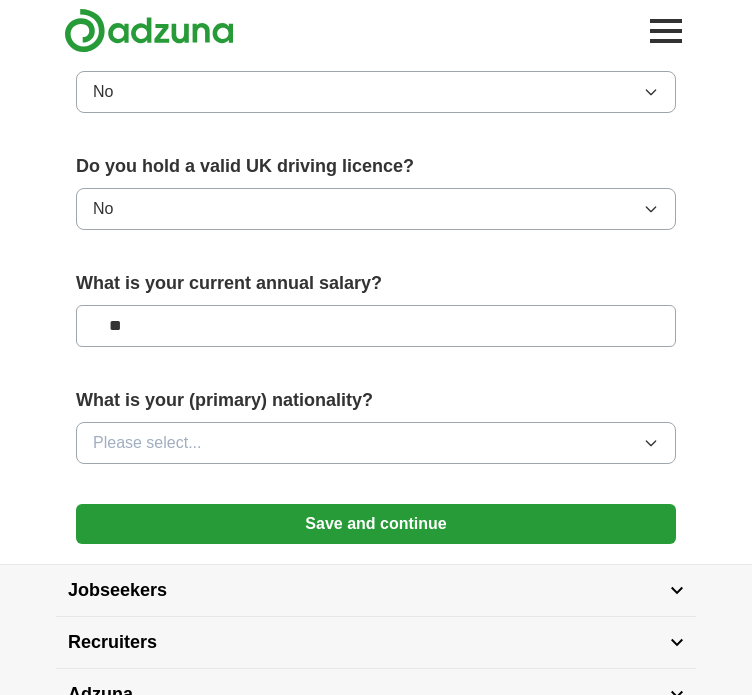 type on "**" 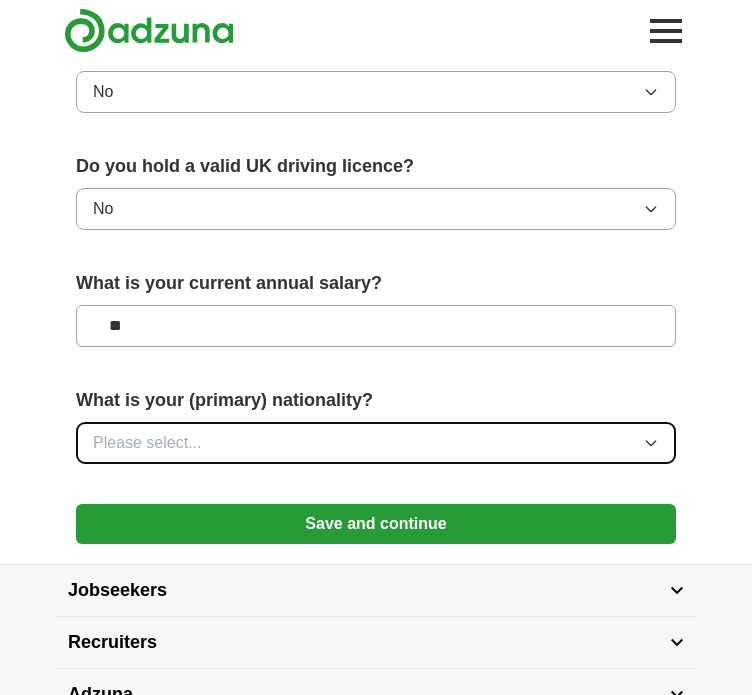 click on "Please select..." at bounding box center (376, 443) 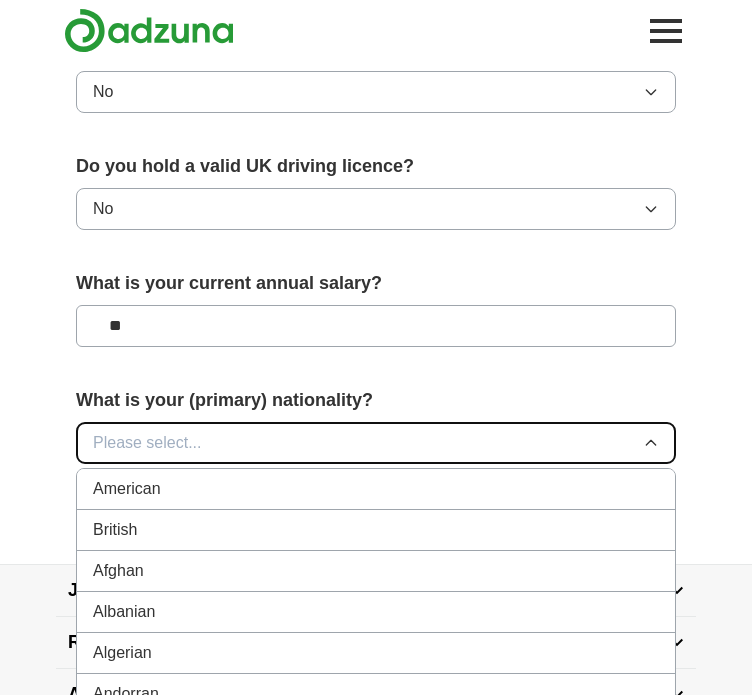 type 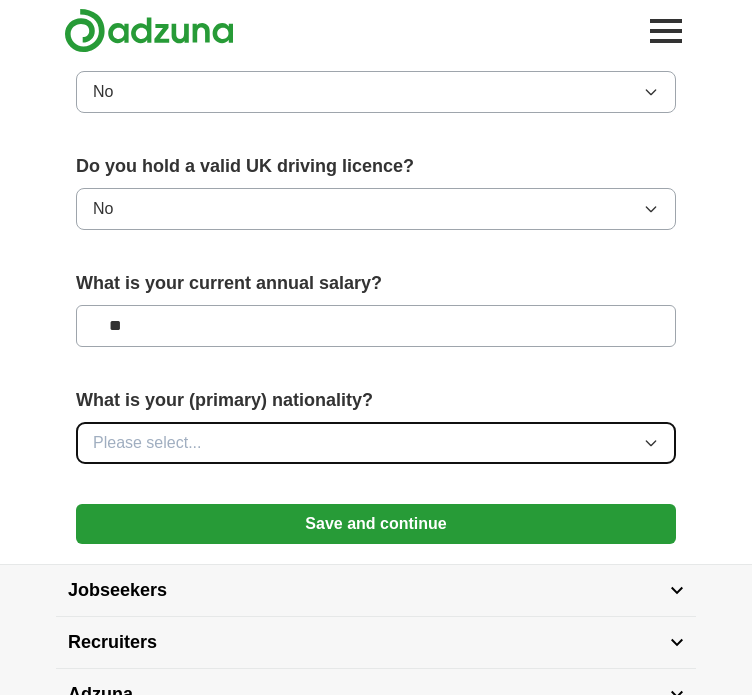 click on "Please select..." at bounding box center (376, 443) 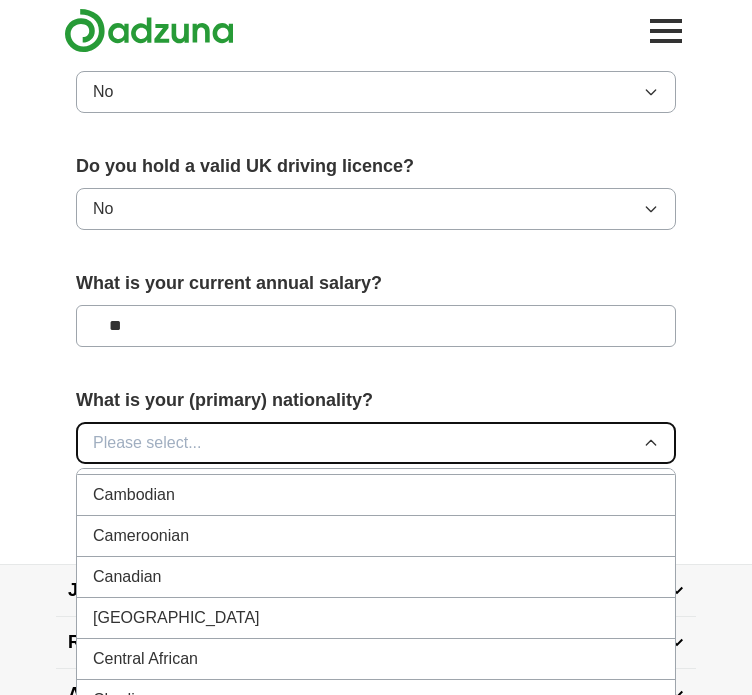scroll, scrollTop: 1296, scrollLeft: 0, axis: vertical 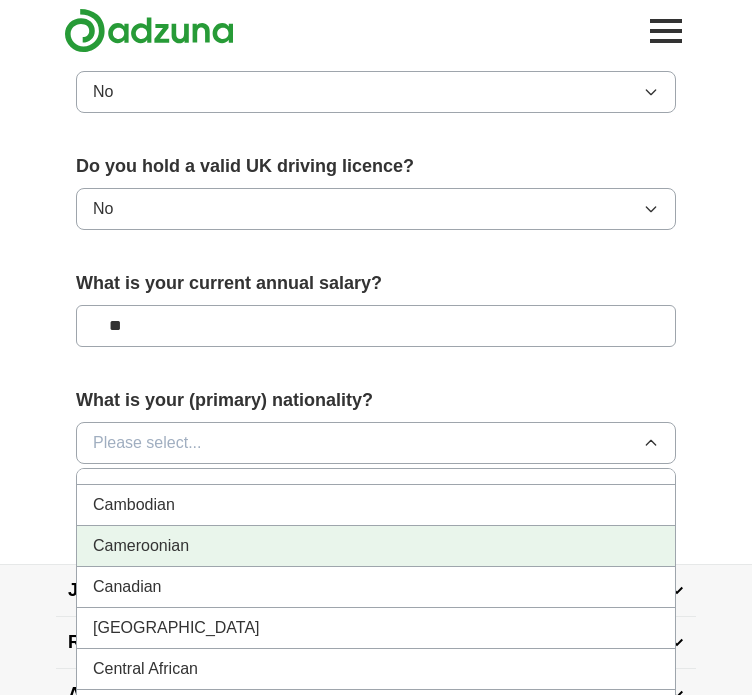 click on "Cameroonian" at bounding box center [376, 546] 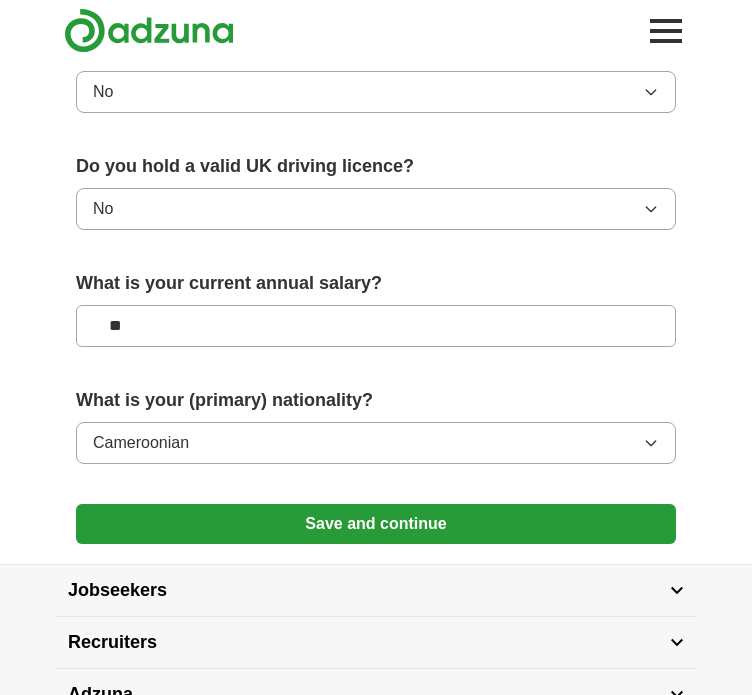click on "**********" at bounding box center [376, -319] 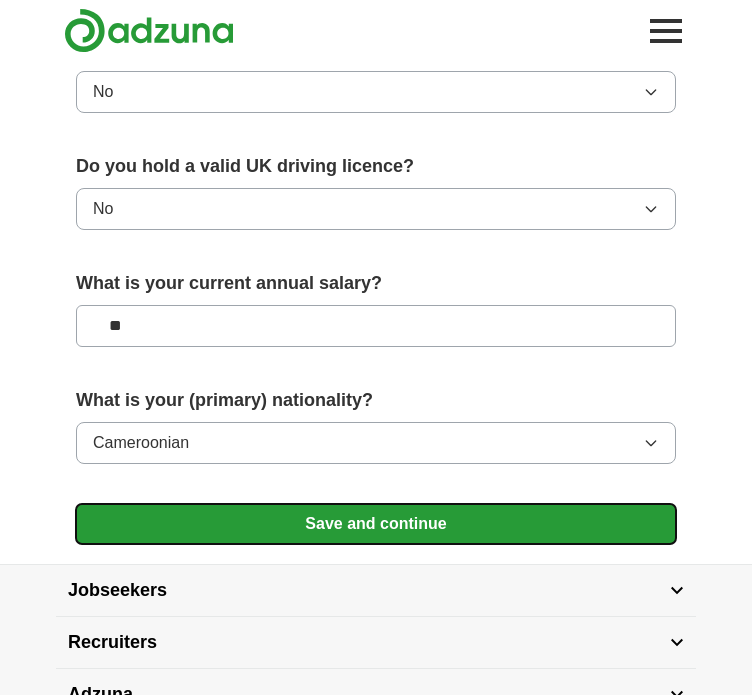 click on "Save and continue" at bounding box center [376, 524] 